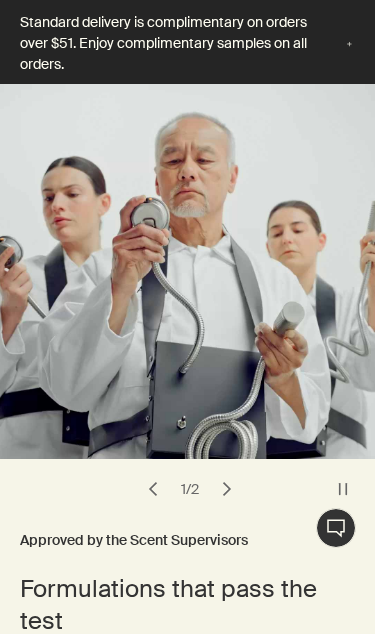 scroll, scrollTop: 191, scrollLeft: 0, axis: vertical 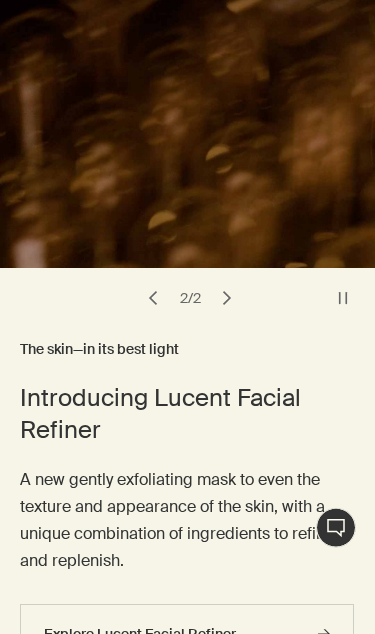 click on "chevron" at bounding box center (227, 298) 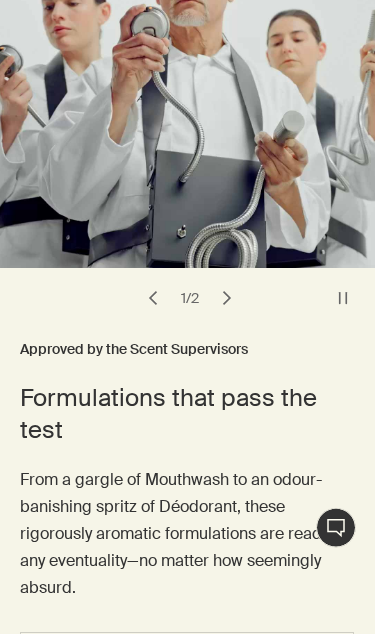 click on "chevron" at bounding box center [227, 298] 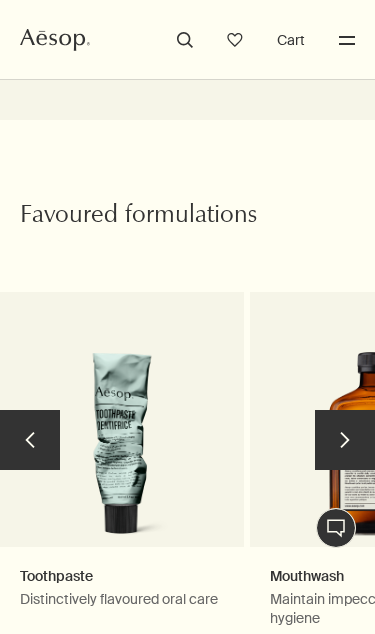scroll, scrollTop: 791, scrollLeft: 0, axis: vertical 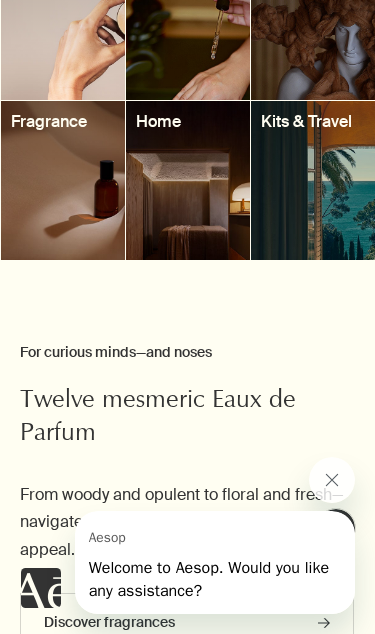 click 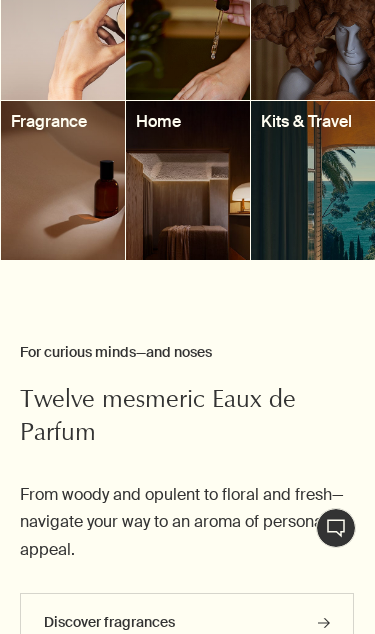 click at bounding box center (63, 180) 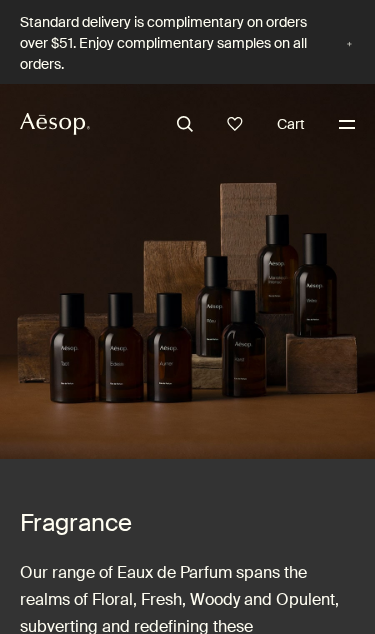 scroll, scrollTop: 0, scrollLeft: 0, axis: both 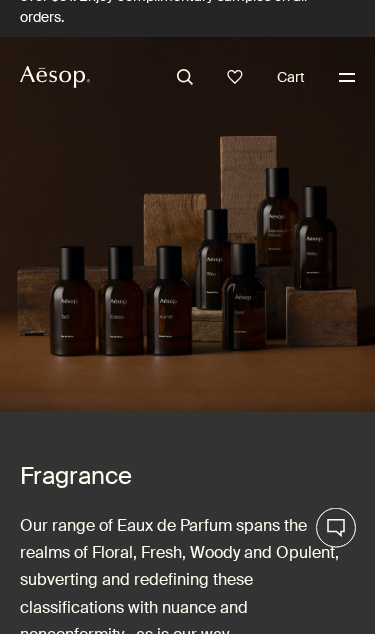 click on "Our range of Eaux de Parfum spans the realms of Floral, Fresh, Woody and Opulent, subverting and redefining these classifications with nuance and nonconformity—as is our way." at bounding box center [187, 580] 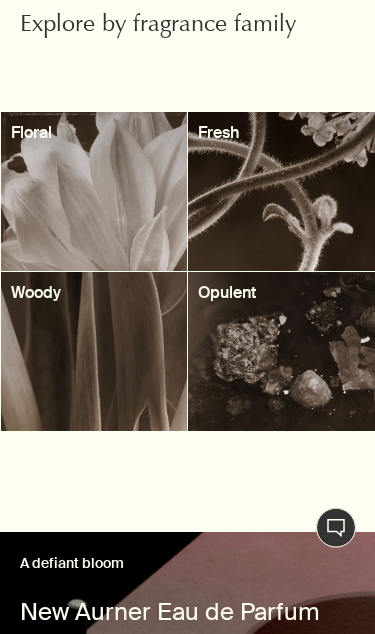 scroll, scrollTop: 856, scrollLeft: 0, axis: vertical 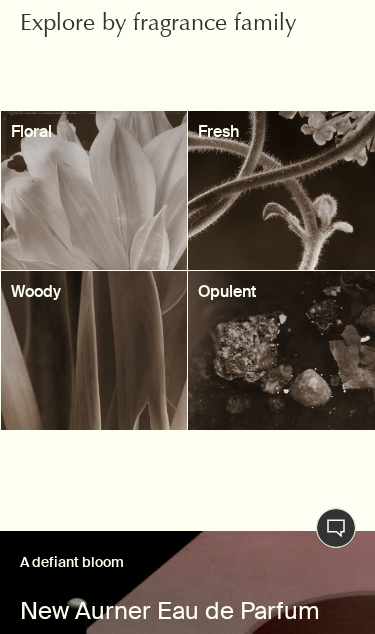 click at bounding box center (94, 350) 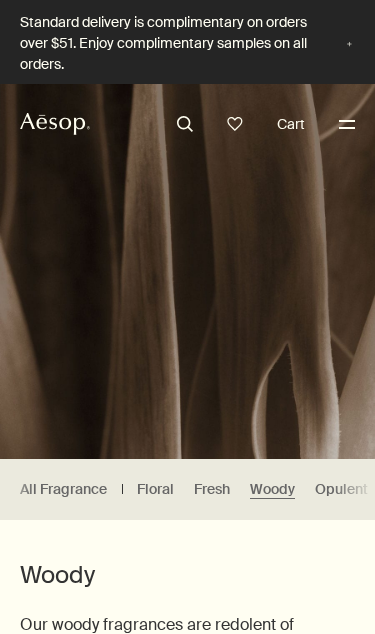 scroll, scrollTop: 0, scrollLeft: 0, axis: both 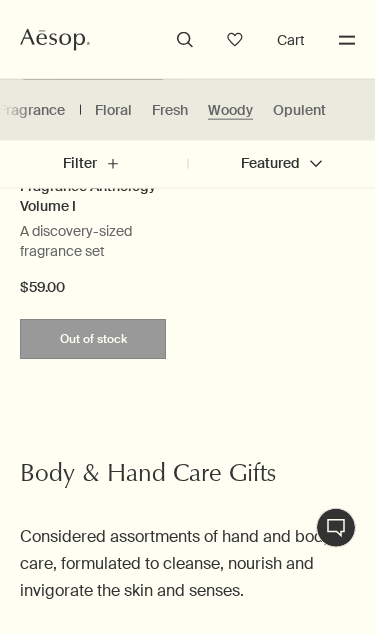 click on "Menu" at bounding box center [347, 40] 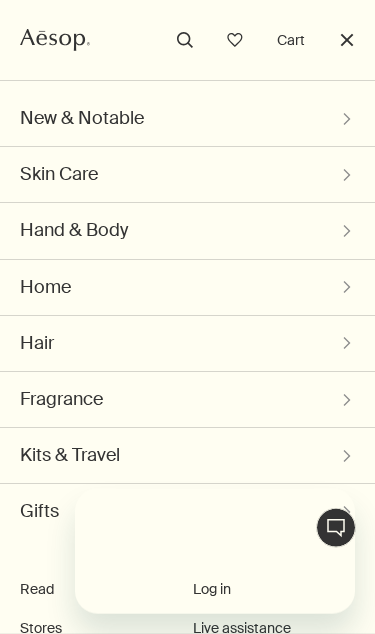 scroll, scrollTop: 0, scrollLeft: 0, axis: both 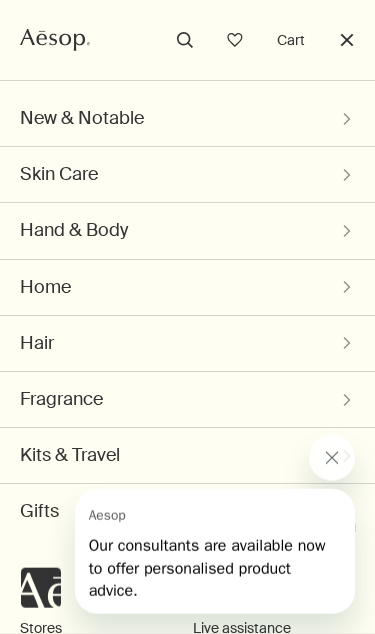 click on "Hair chevron" at bounding box center [187, 343] 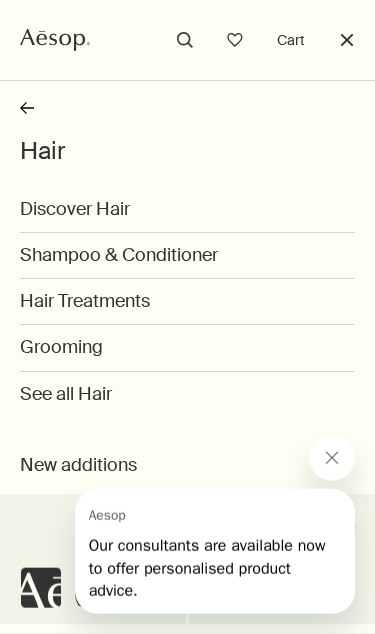 scroll, scrollTop: 0, scrollLeft: 0, axis: both 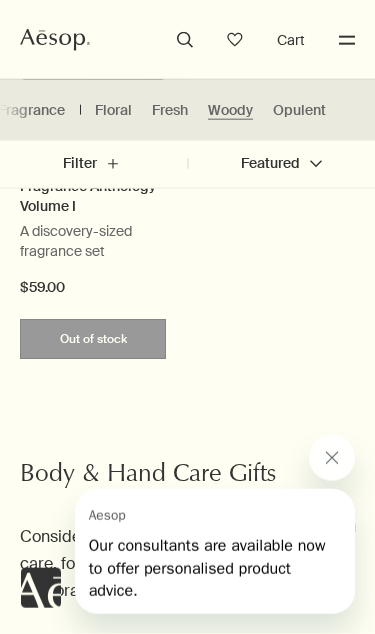 click at bounding box center [332, 457] 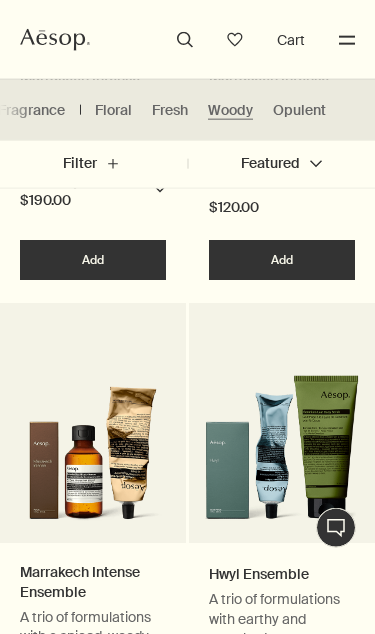 scroll, scrollTop: 1469, scrollLeft: 0, axis: vertical 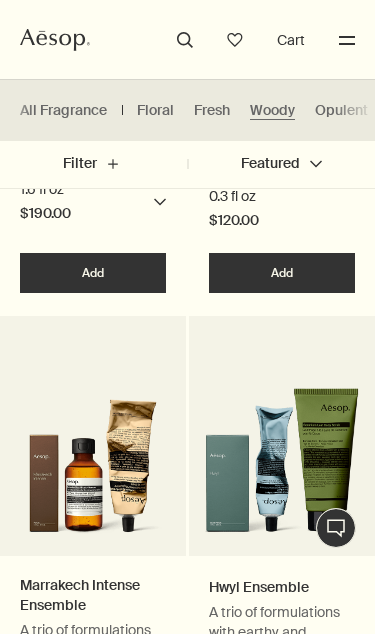 click on "Menu" at bounding box center (347, 40) 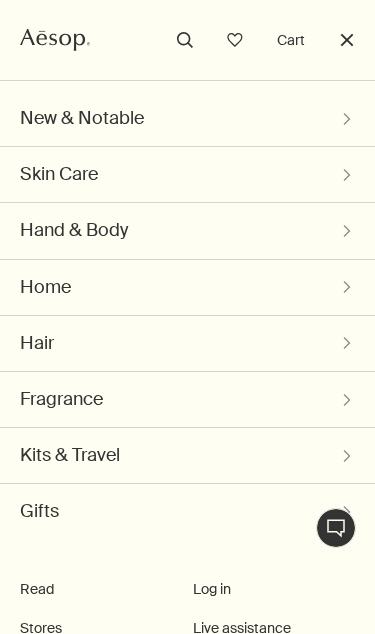 click on "Skin Care chevron" at bounding box center [187, 174] 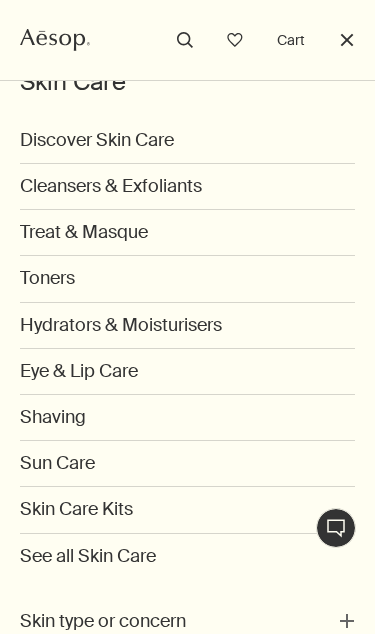 scroll, scrollTop: 78, scrollLeft: 0, axis: vertical 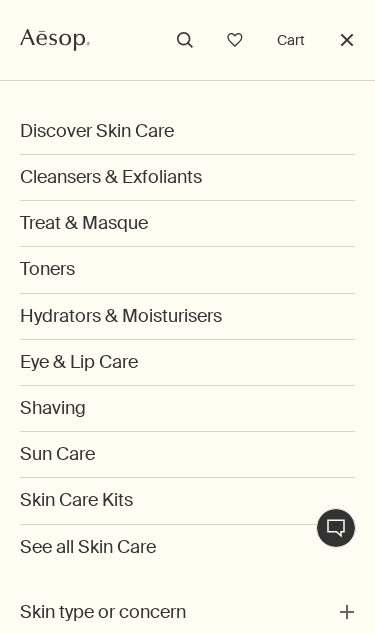 click on "Shaving" at bounding box center (187, 409) 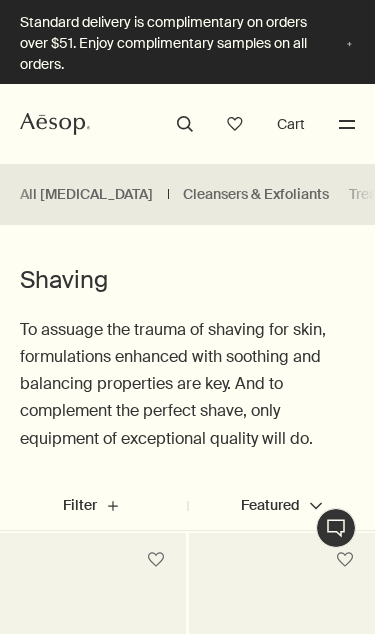 scroll, scrollTop: 0, scrollLeft: 0, axis: both 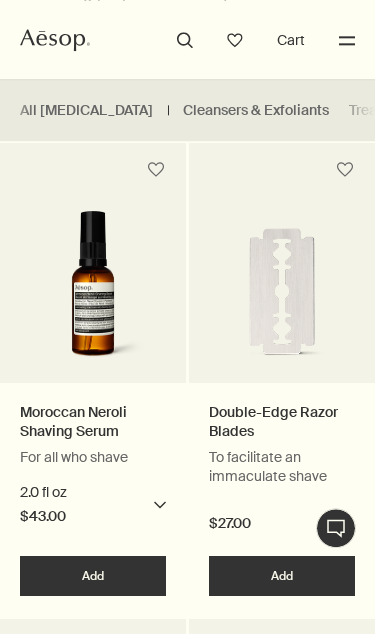 click on "Double-Edge Razor Blades To facilitate an immaculate shave $27.00" at bounding box center (282, 469) 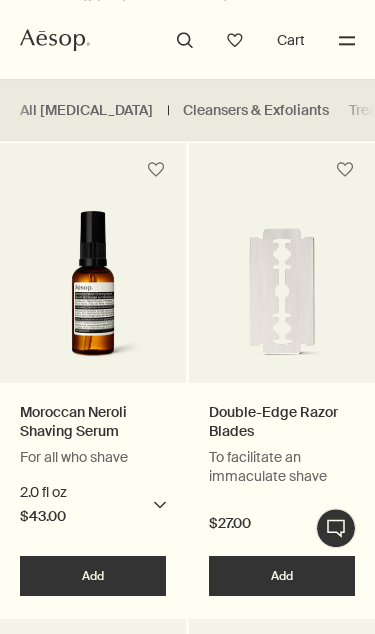 click at bounding box center [282, 300] 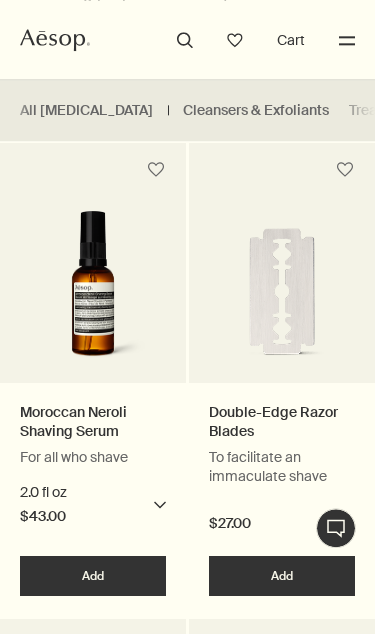 click on "To facilitate an immaculate shave" at bounding box center (282, 467) 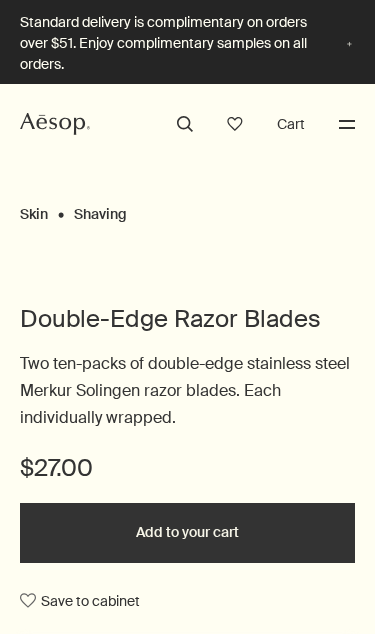 scroll, scrollTop: 0, scrollLeft: 0, axis: both 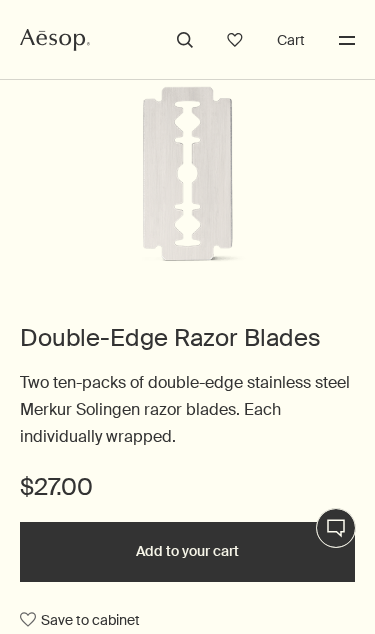 click on "Add to your cart" at bounding box center (187, 552) 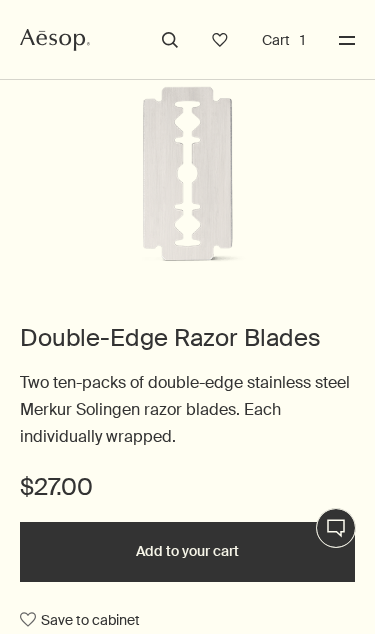 click on "Cart 1" at bounding box center [283, 40] 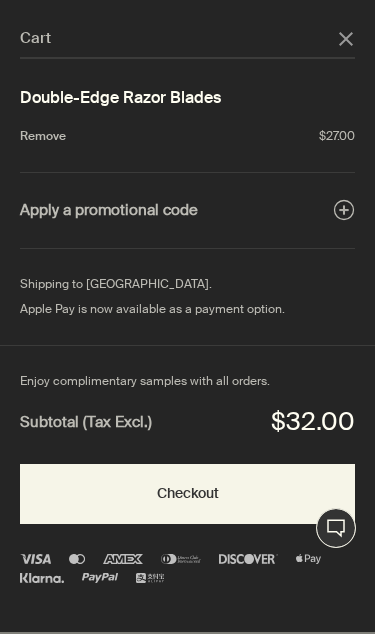 click on "close" 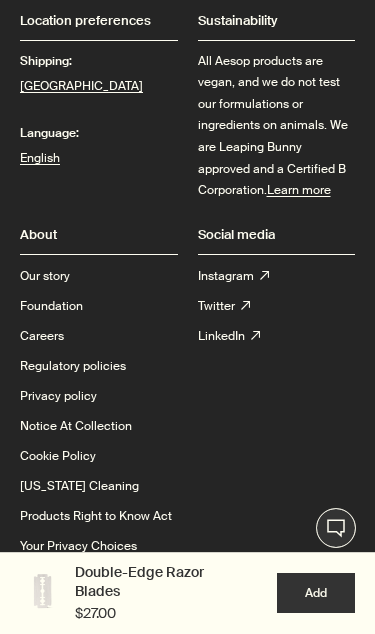 scroll, scrollTop: 2613, scrollLeft: 0, axis: vertical 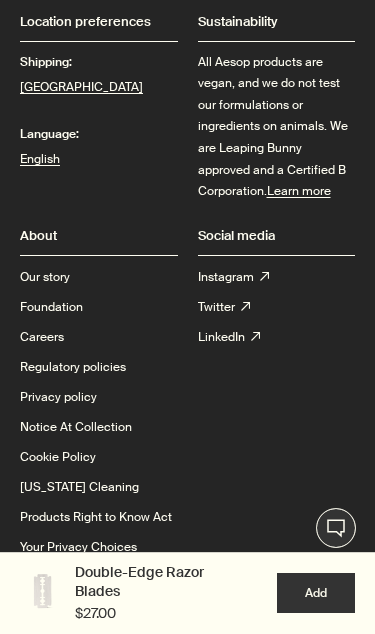 click on "Double-Edge Razor Blades" at bounding box center (158, 582) 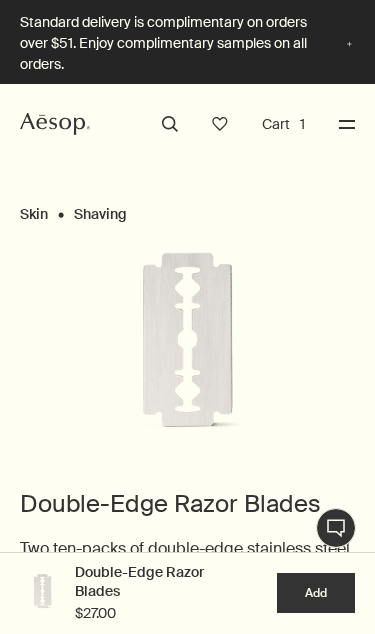 scroll, scrollTop: 0, scrollLeft: 0, axis: both 